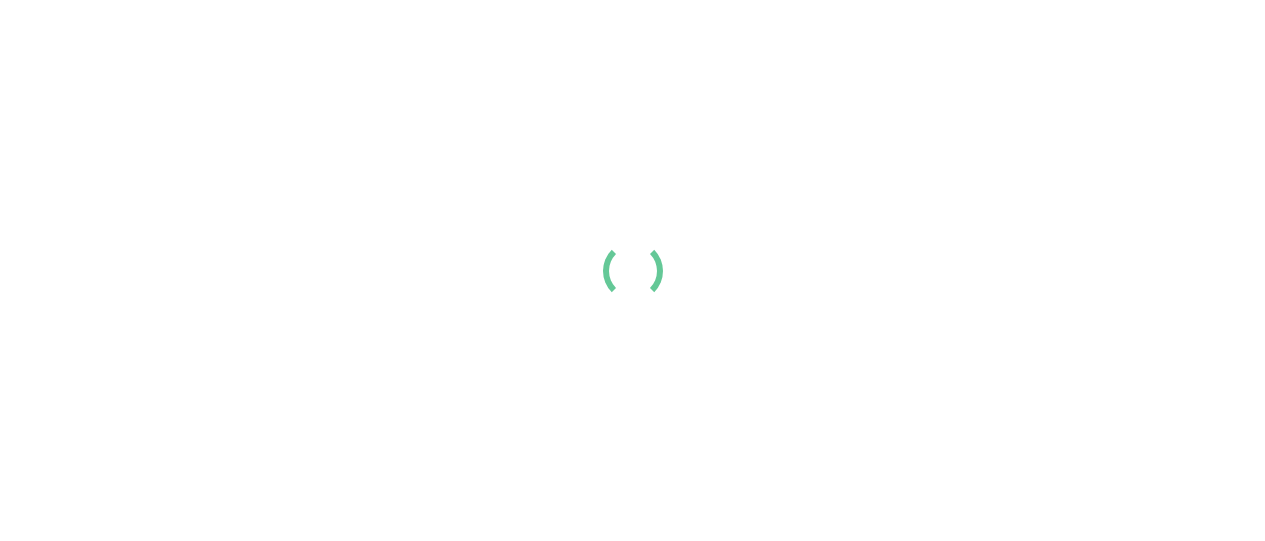scroll, scrollTop: 0, scrollLeft: 0, axis: both 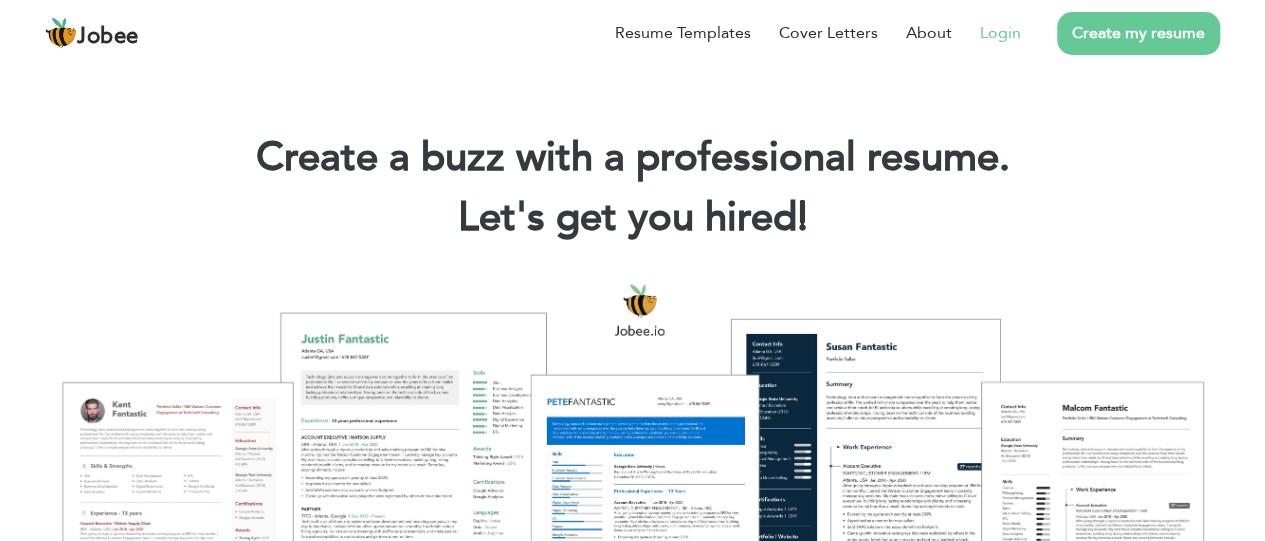 click on "Login" at bounding box center [1000, 33] 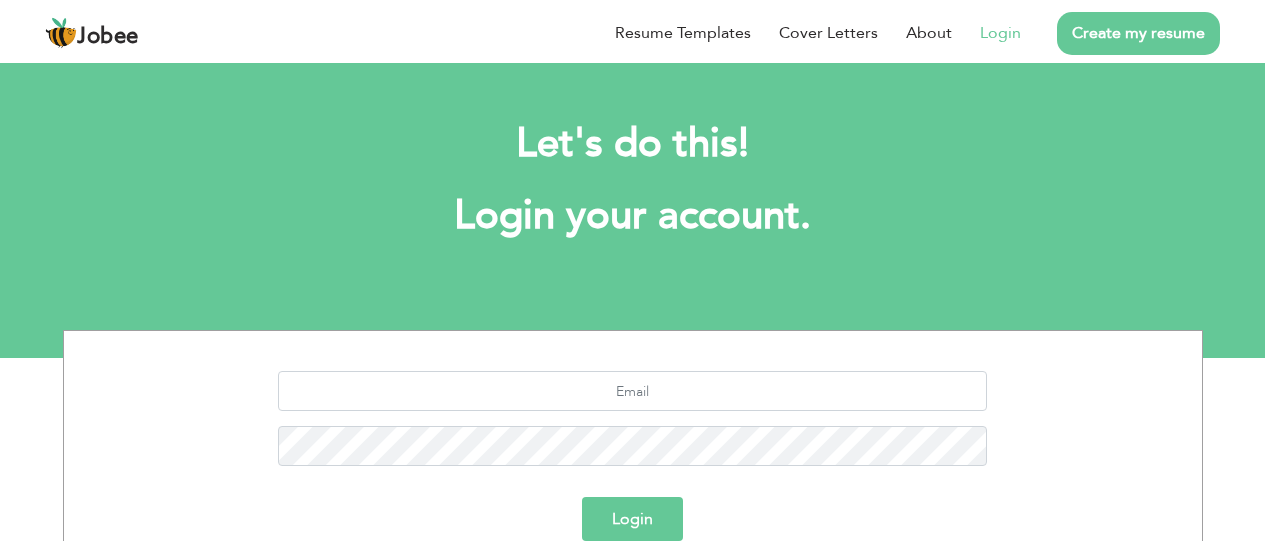 scroll, scrollTop: 0, scrollLeft: 0, axis: both 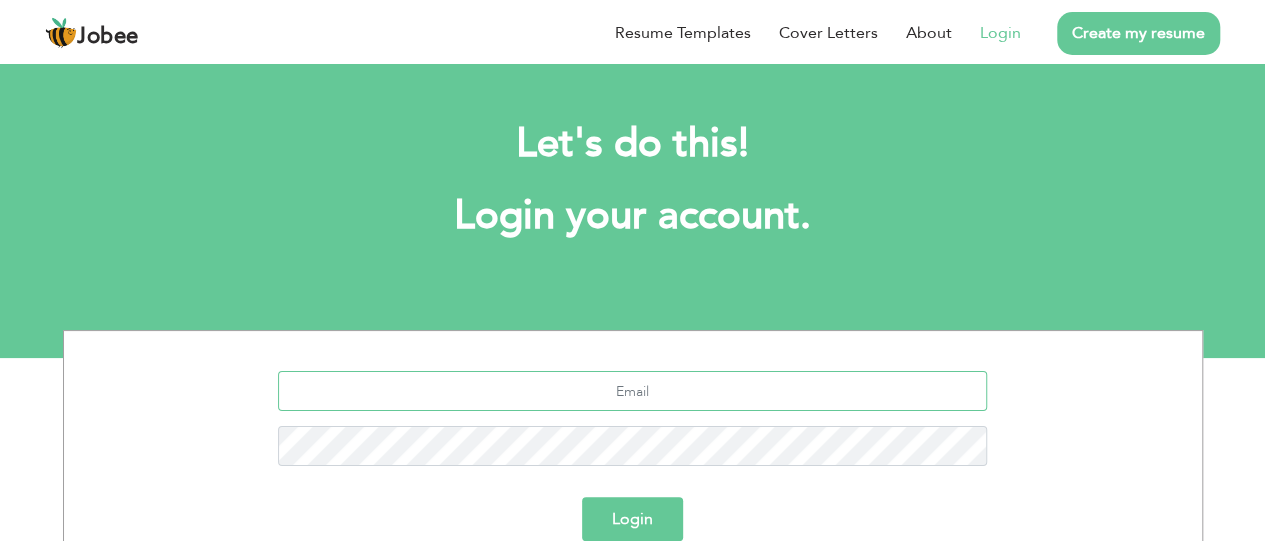 click at bounding box center (632, 391) 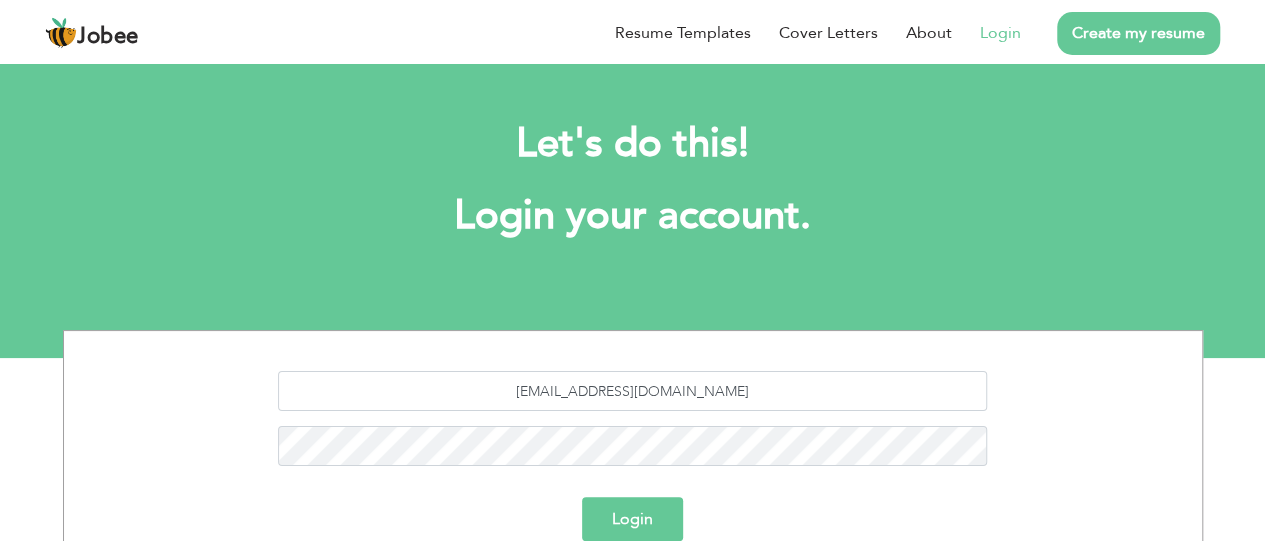 click on "Login" at bounding box center (632, 519) 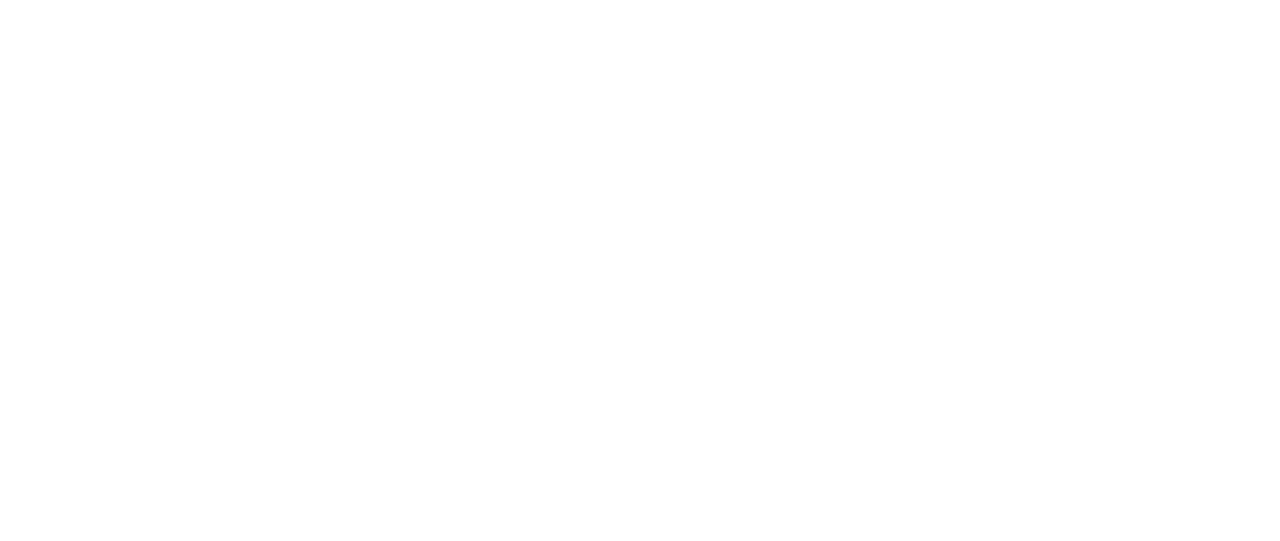 scroll, scrollTop: 0, scrollLeft: 0, axis: both 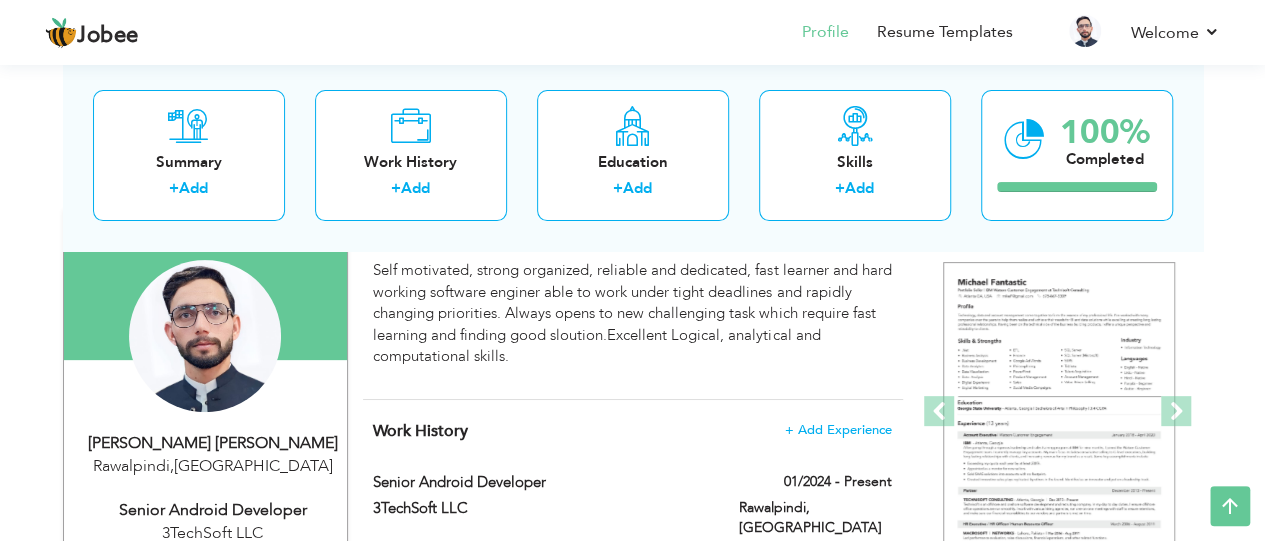 drag, startPoint x: 1272, startPoint y: 48, endPoint x: 1272, endPoint y: 63, distance: 15 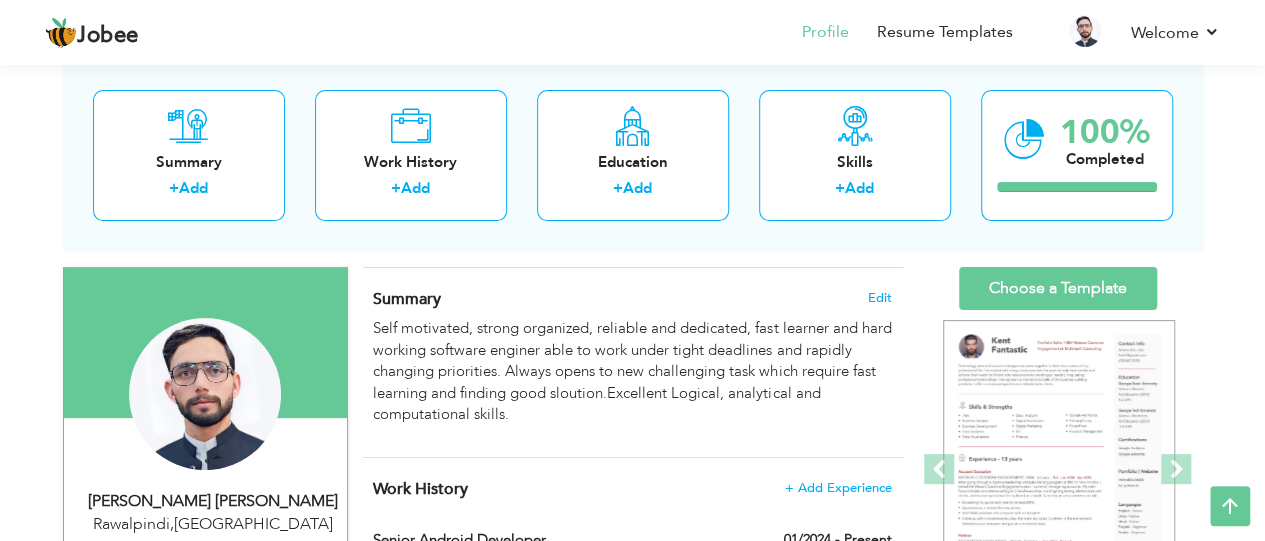 scroll, scrollTop: 62, scrollLeft: 0, axis: vertical 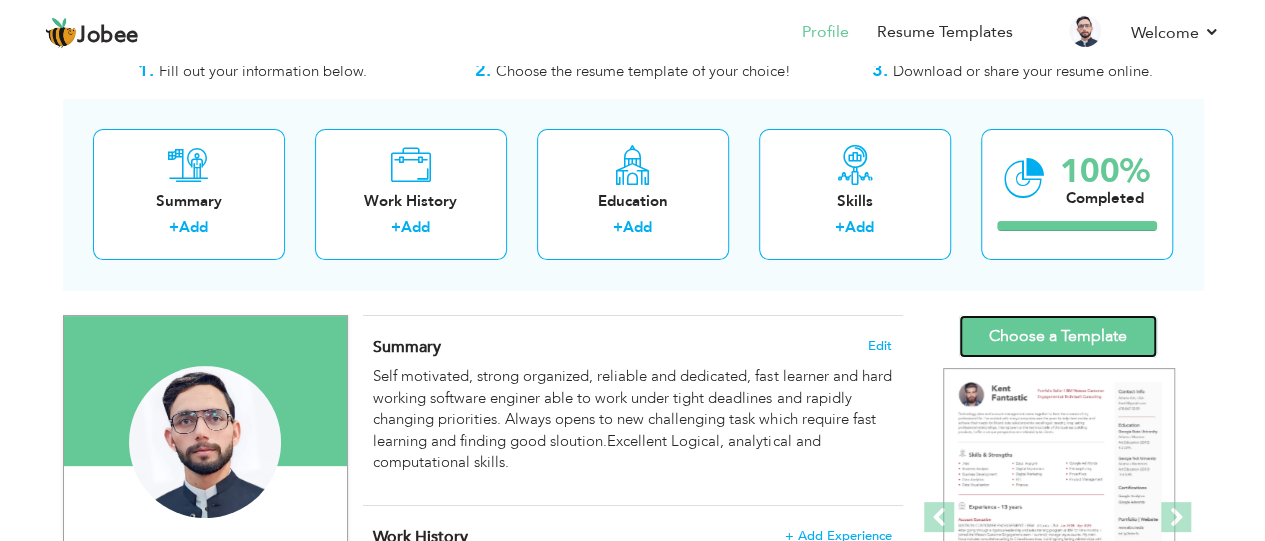 click on "Choose a Template" at bounding box center (1058, 336) 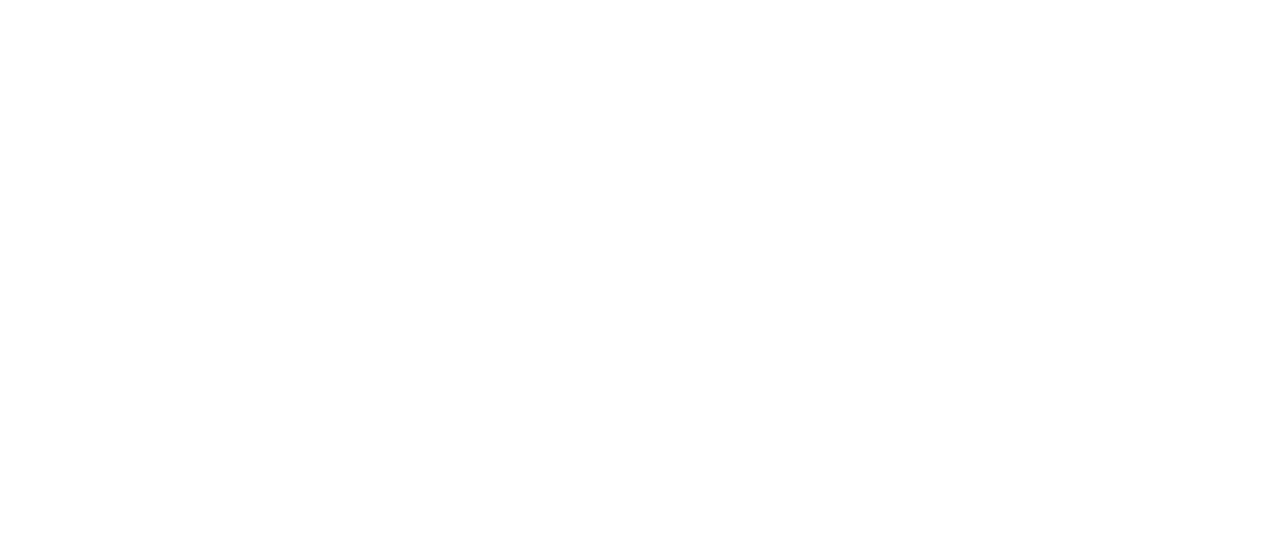 scroll, scrollTop: 0, scrollLeft: 0, axis: both 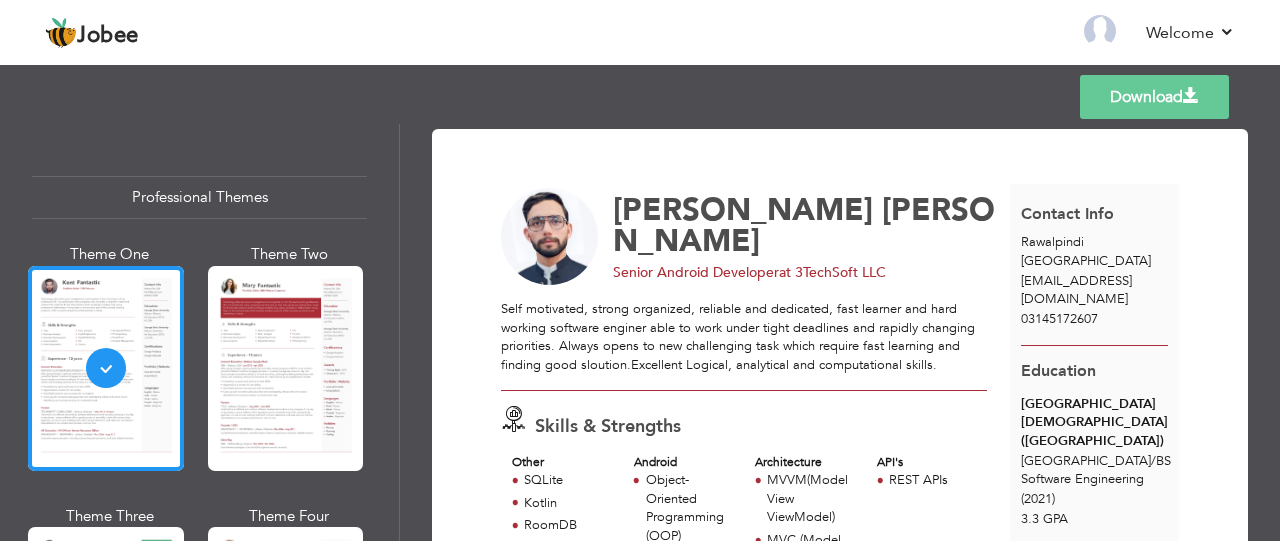 drag, startPoint x: 392, startPoint y: 147, endPoint x: 393, endPoint y: 161, distance: 14.035668 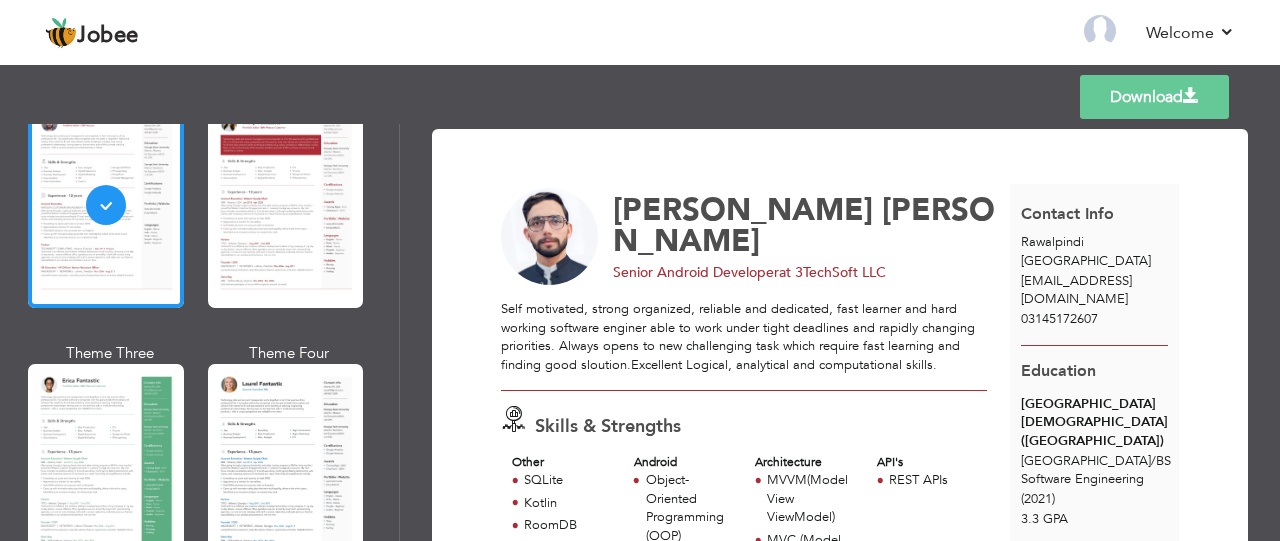 scroll, scrollTop: 214, scrollLeft: 0, axis: vertical 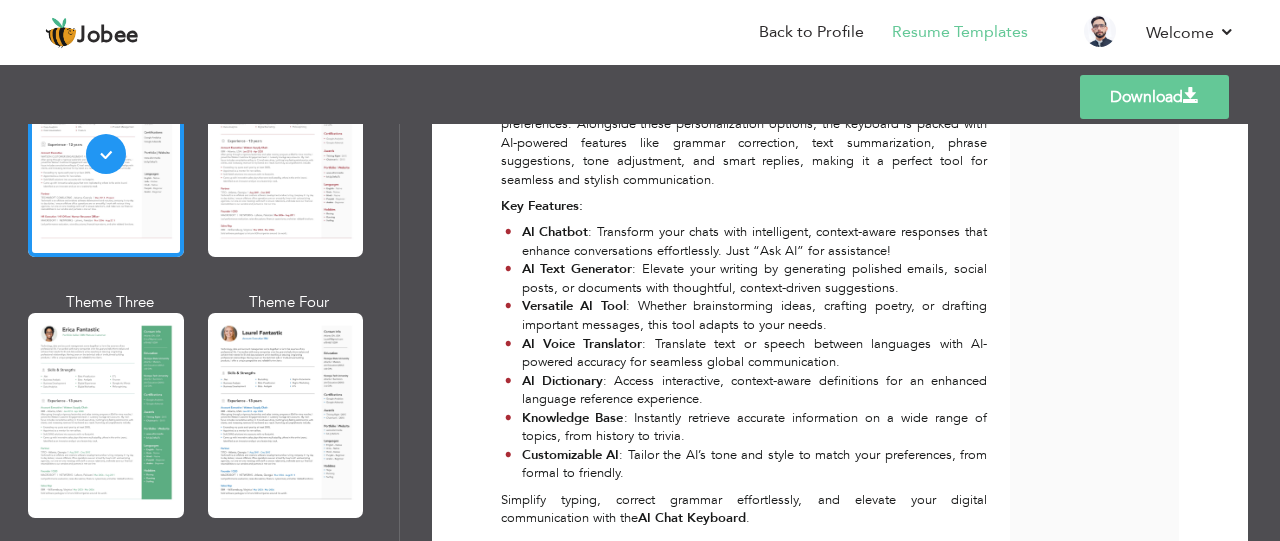 drag, startPoint x: 1270, startPoint y: 291, endPoint x: 1270, endPoint y: 304, distance: 13 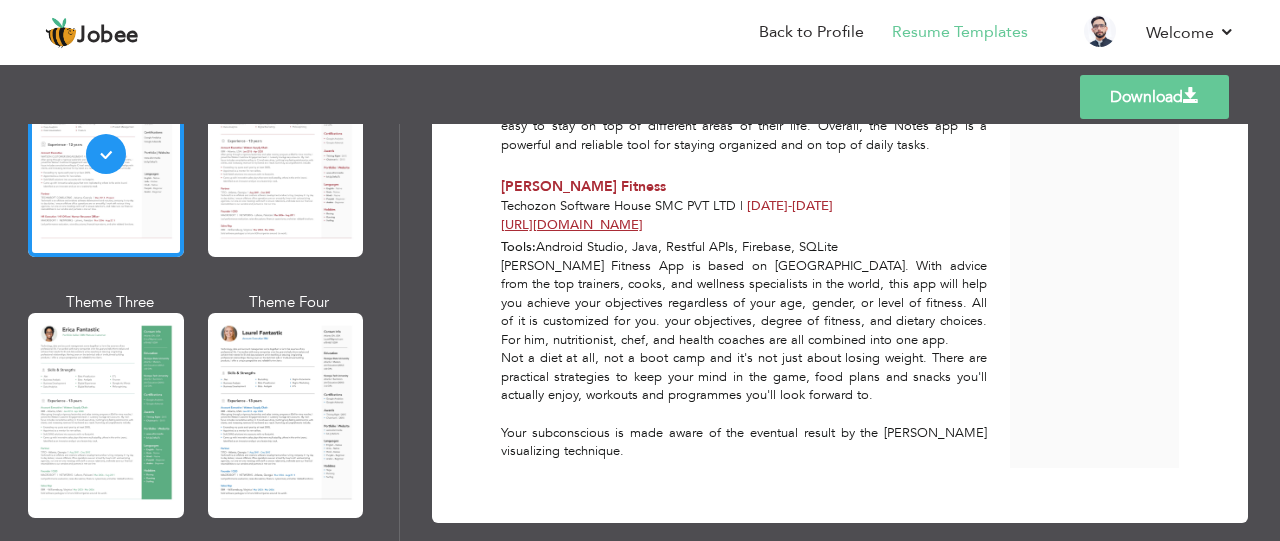 scroll, scrollTop: 4403, scrollLeft: 0, axis: vertical 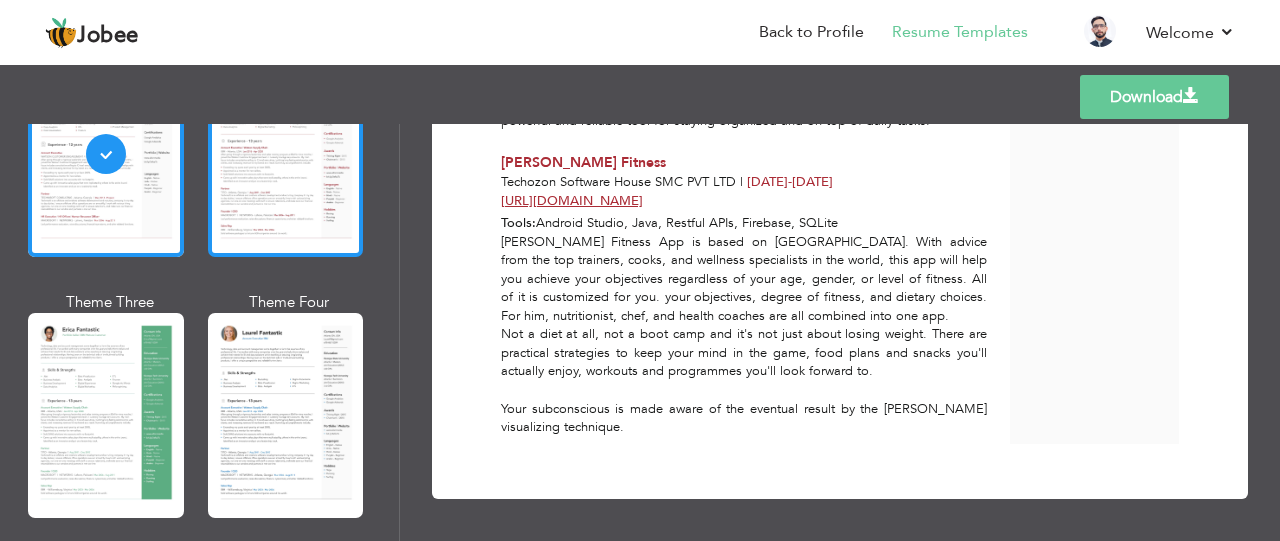 click at bounding box center [286, 154] 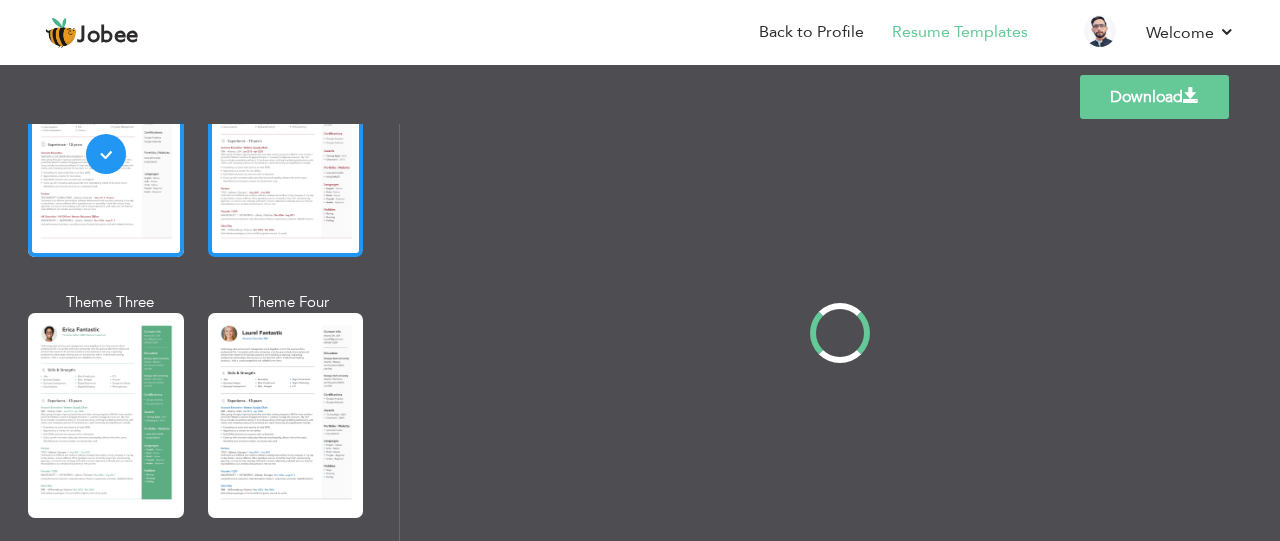 scroll, scrollTop: 0, scrollLeft: 0, axis: both 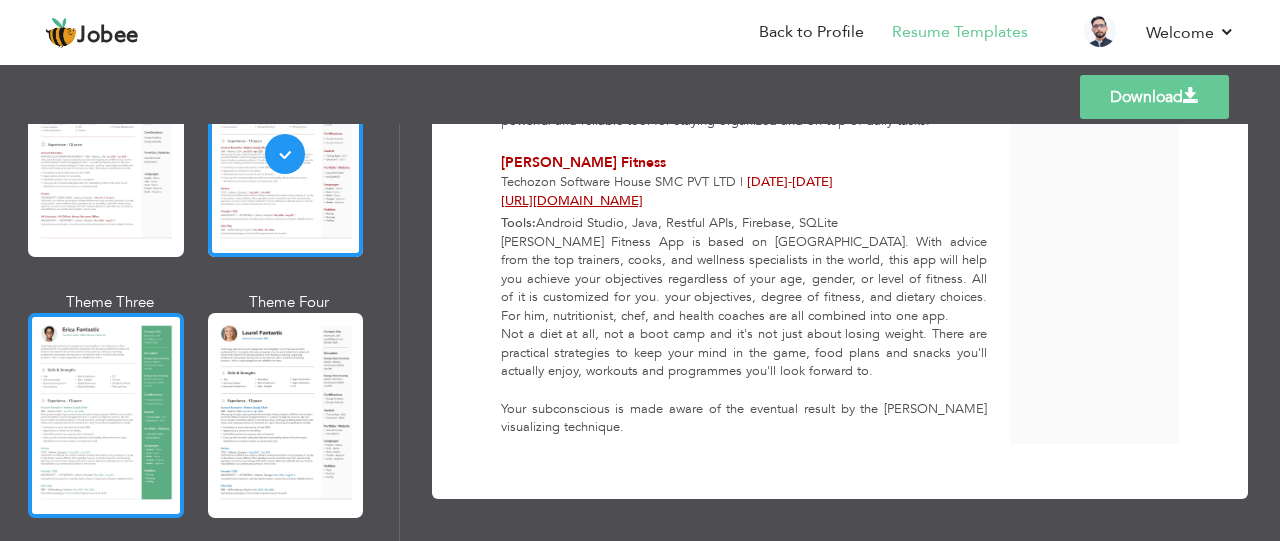 click at bounding box center (106, 415) 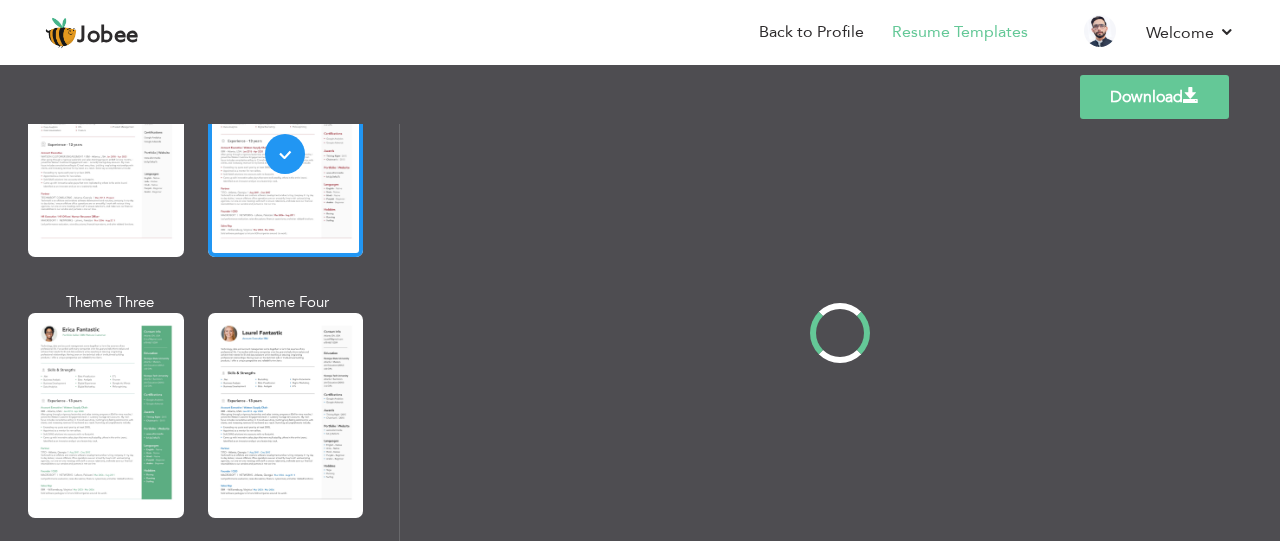 scroll, scrollTop: 0, scrollLeft: 0, axis: both 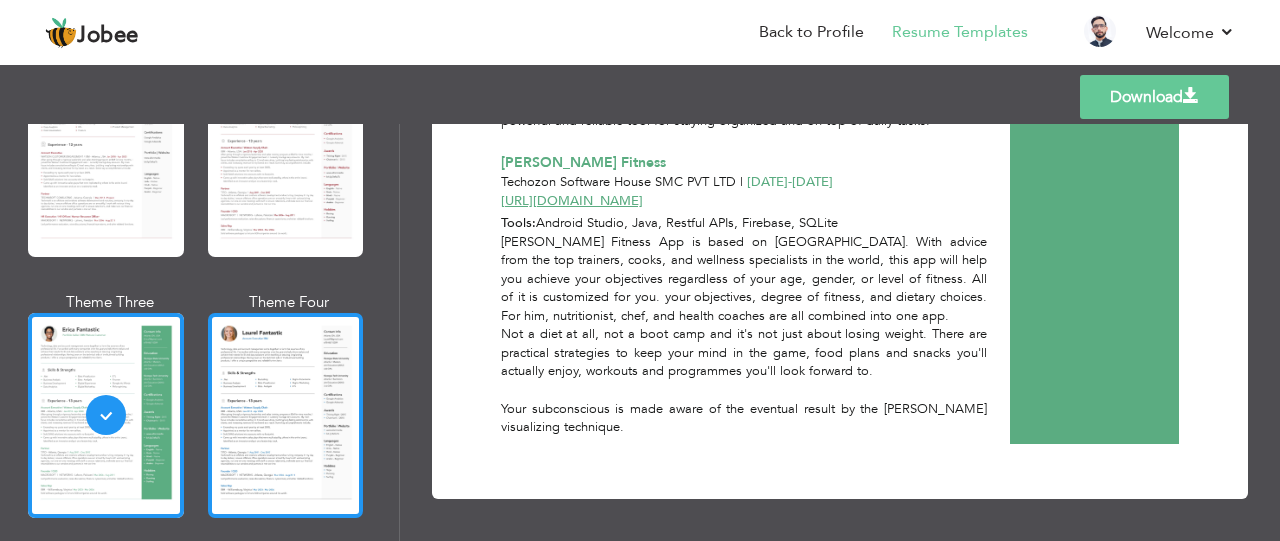 click at bounding box center (286, 415) 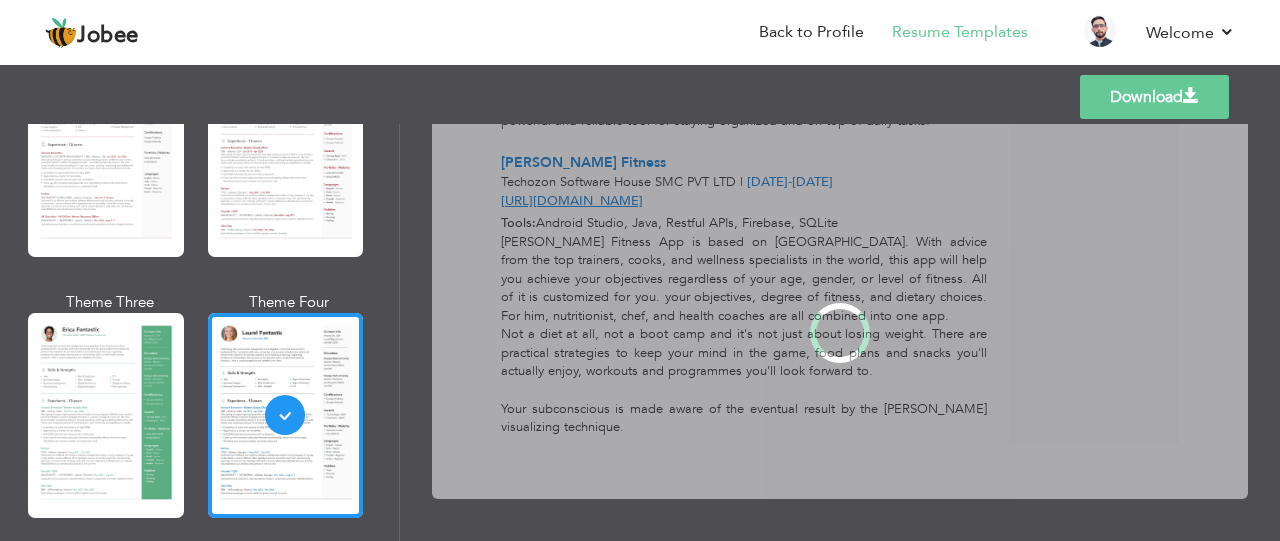 scroll, scrollTop: 0, scrollLeft: 0, axis: both 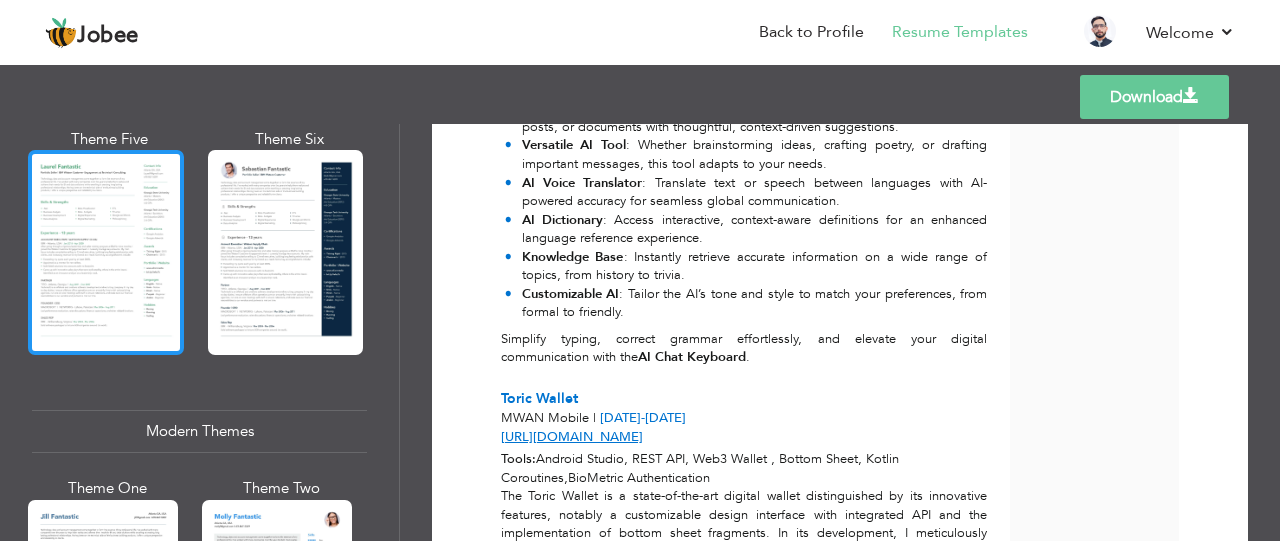 click at bounding box center [106, 252] 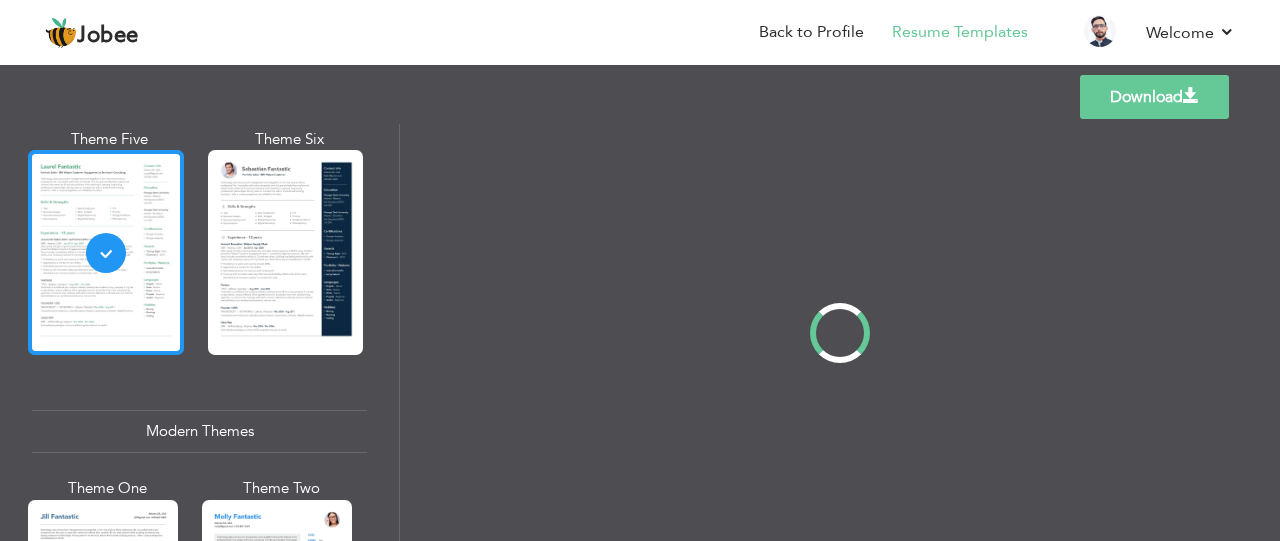 scroll, scrollTop: 0, scrollLeft: 0, axis: both 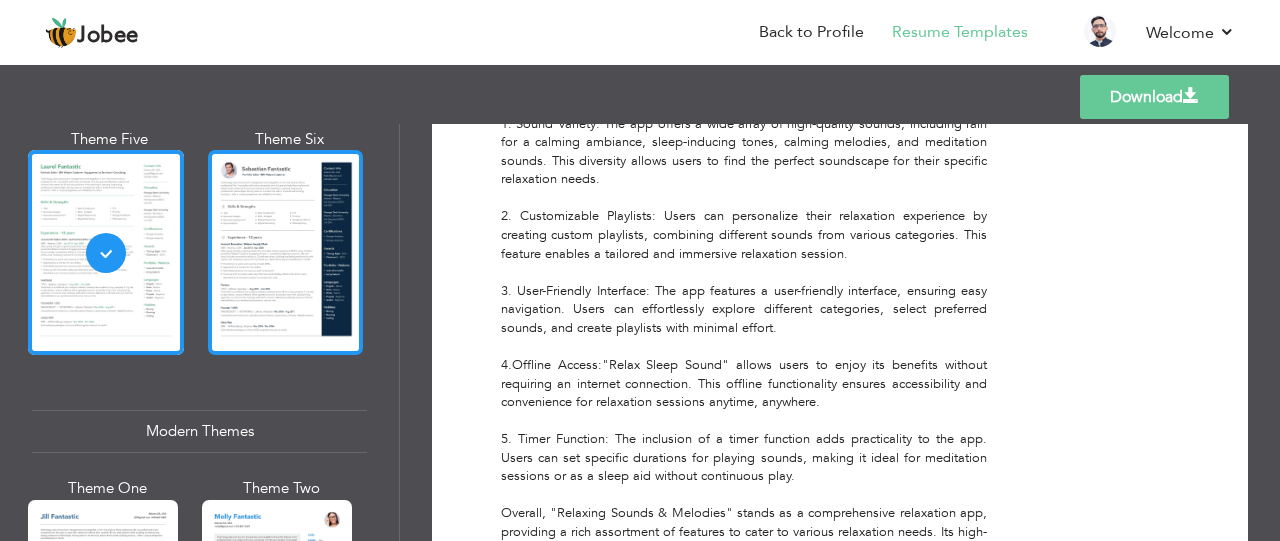 click at bounding box center [286, 252] 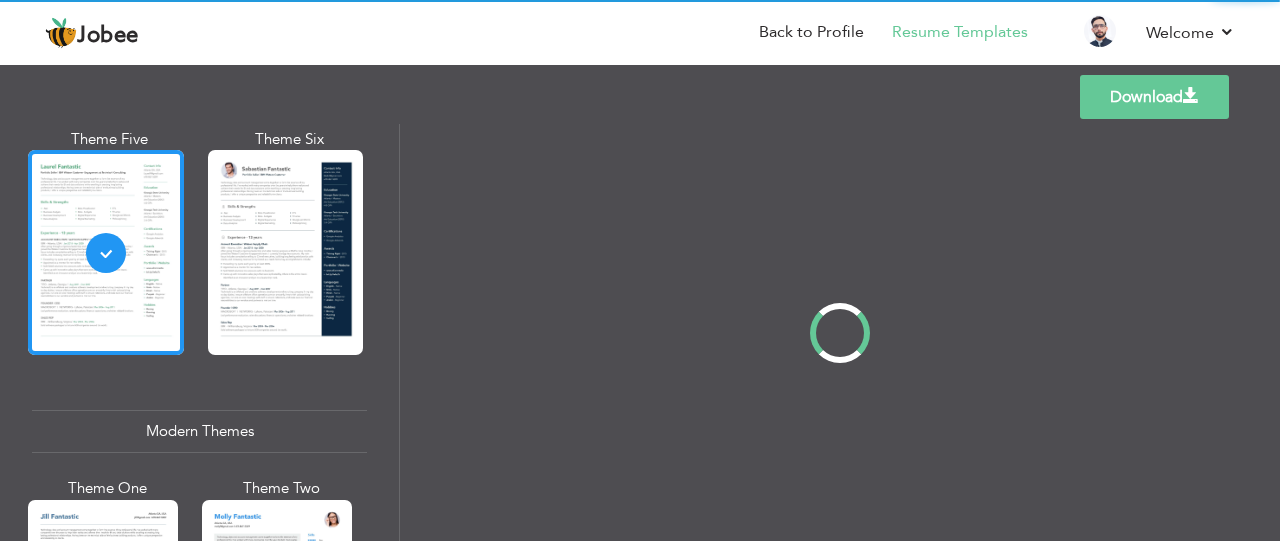 scroll, scrollTop: 0, scrollLeft: 0, axis: both 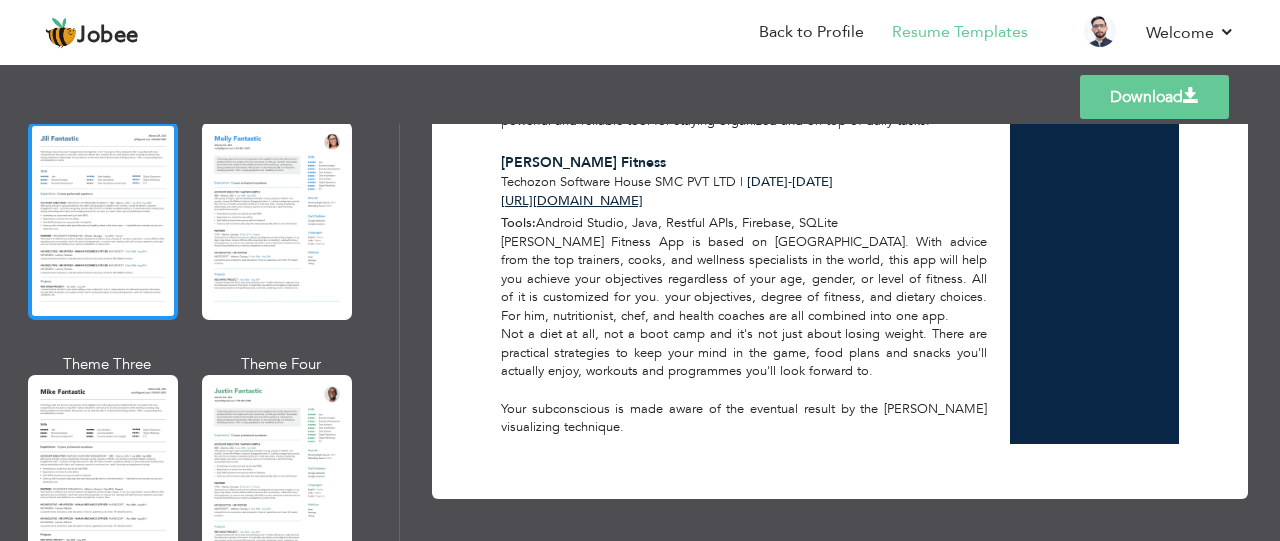 click at bounding box center (103, 221) 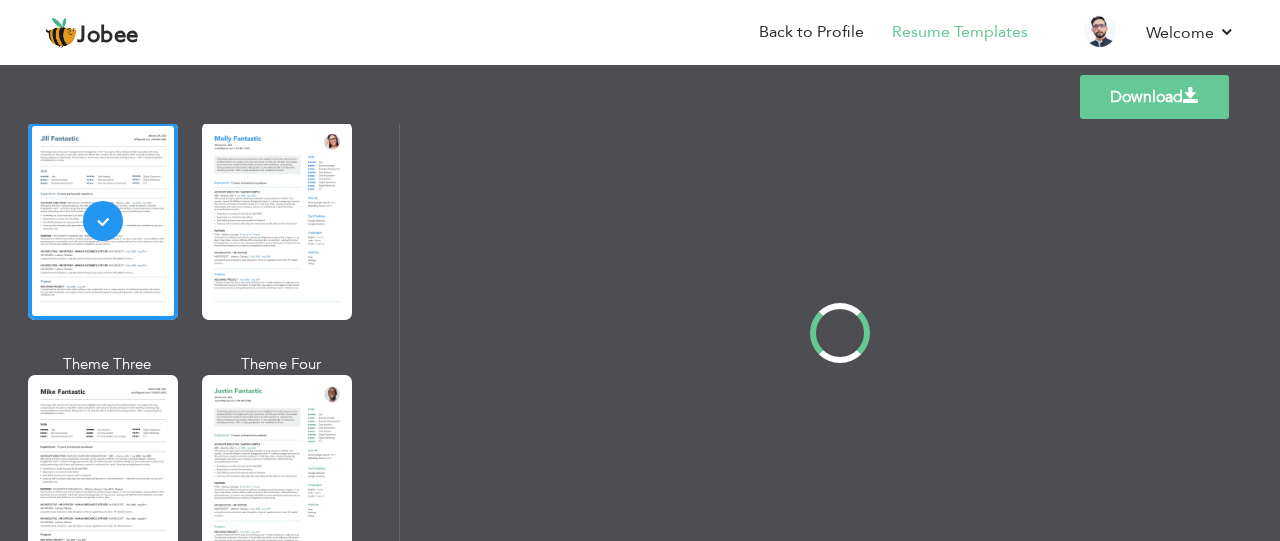 scroll, scrollTop: 0, scrollLeft: 0, axis: both 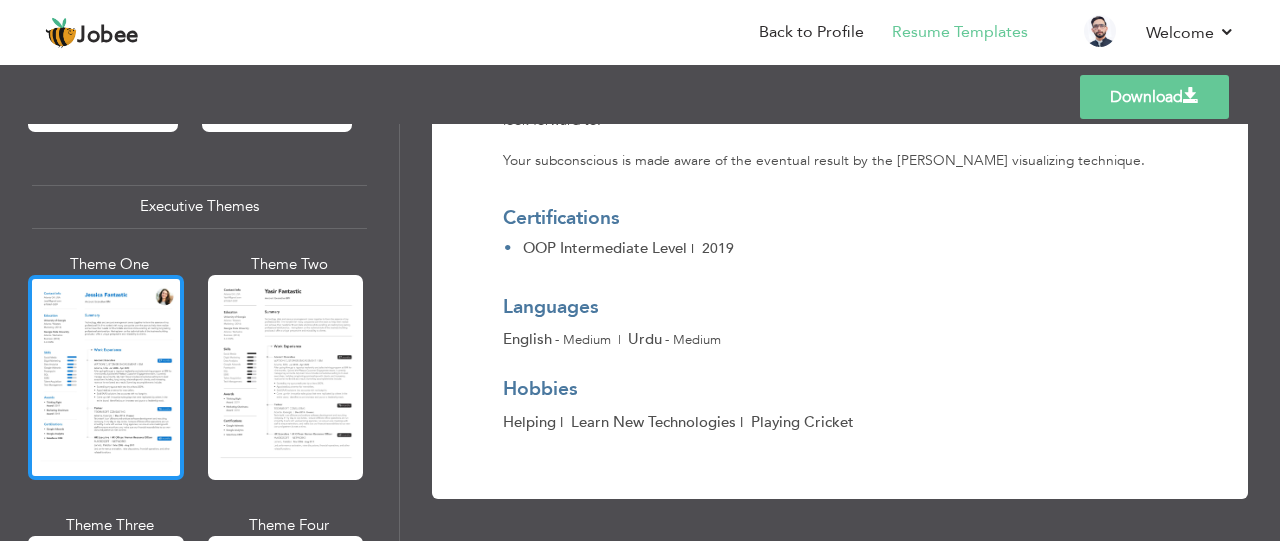 click at bounding box center (106, 377) 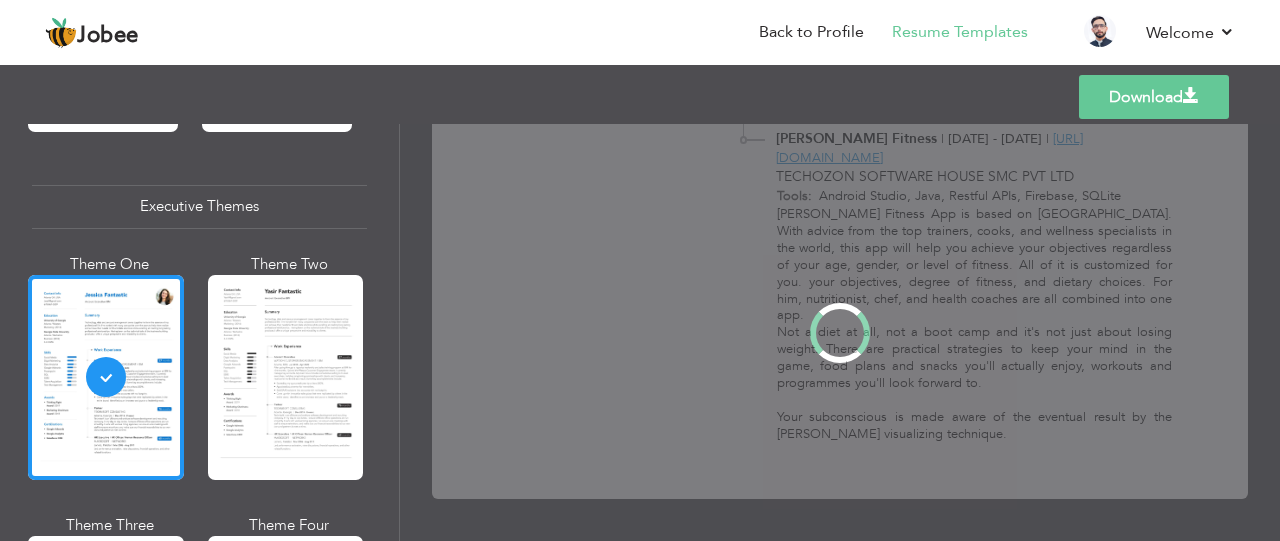scroll, scrollTop: 0, scrollLeft: 0, axis: both 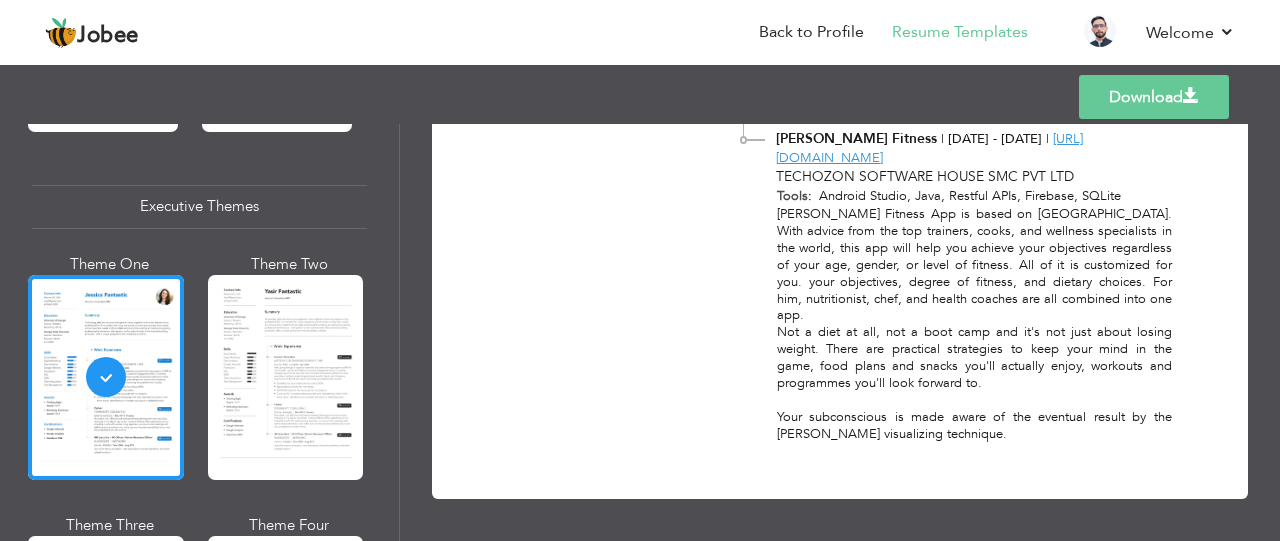 click on "Professional Themes
Theme One
Theme Two
Theme Three
Theme Six" at bounding box center (199, 332) 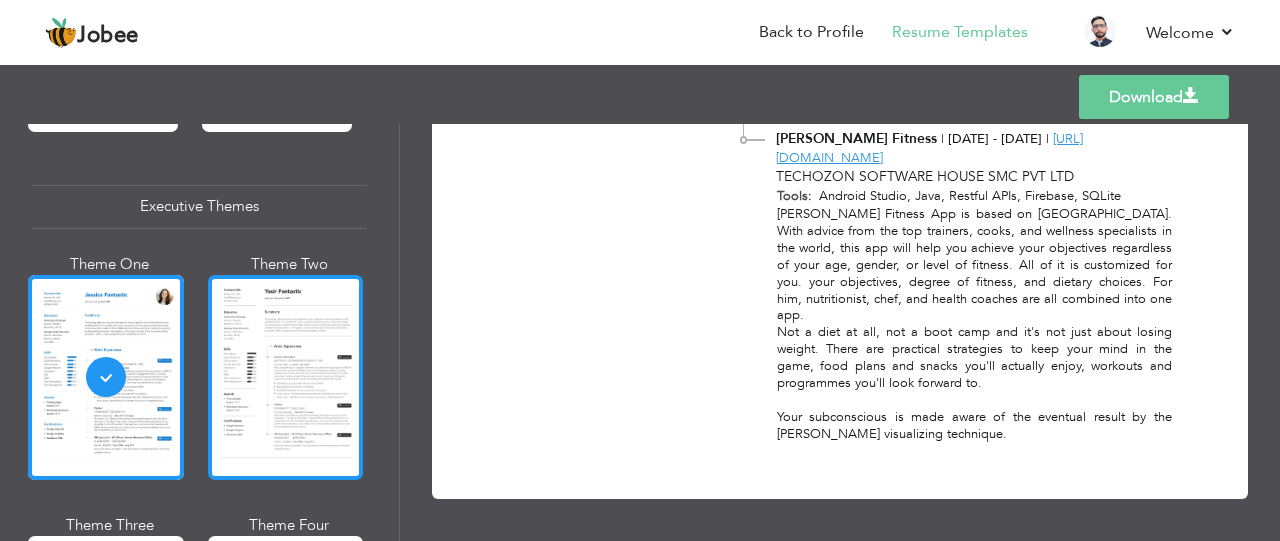 click at bounding box center [286, 377] 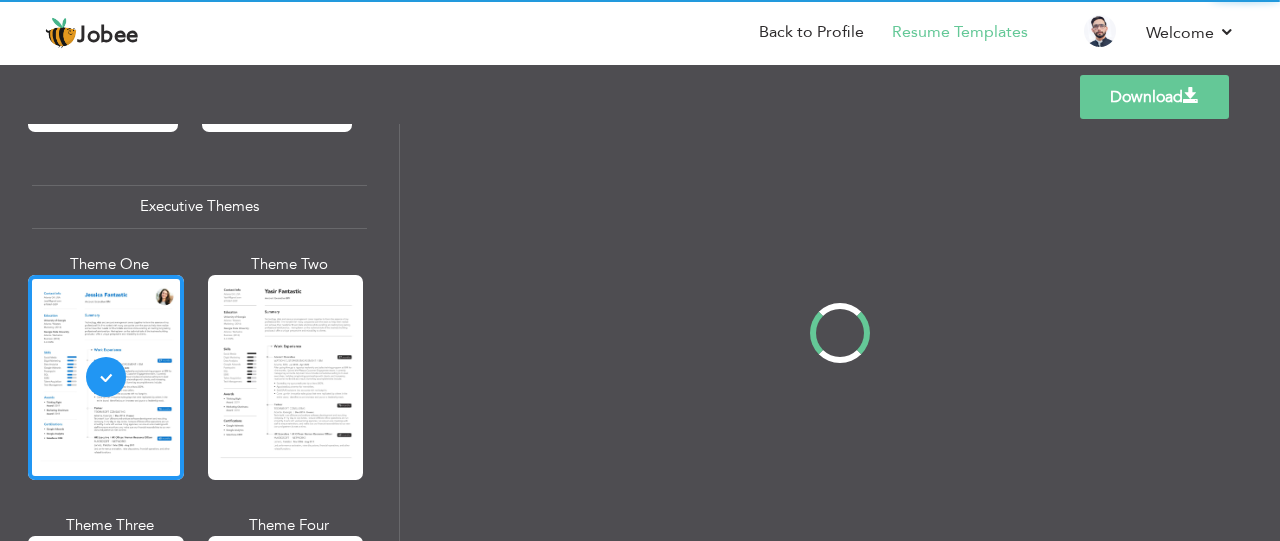 scroll, scrollTop: 0, scrollLeft: 0, axis: both 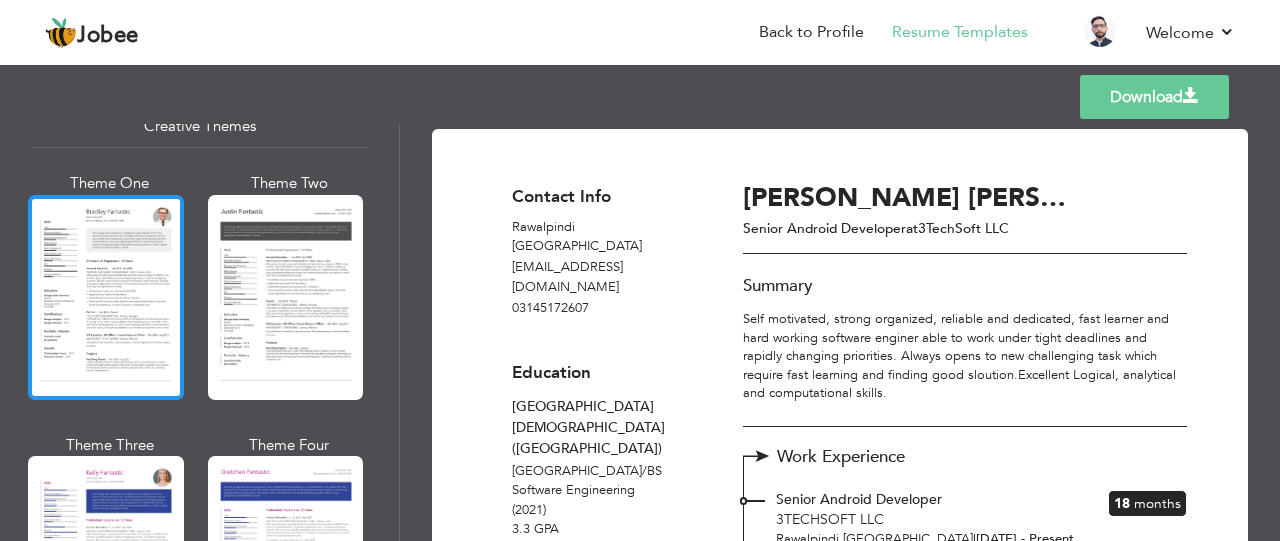click at bounding box center (106, 297) 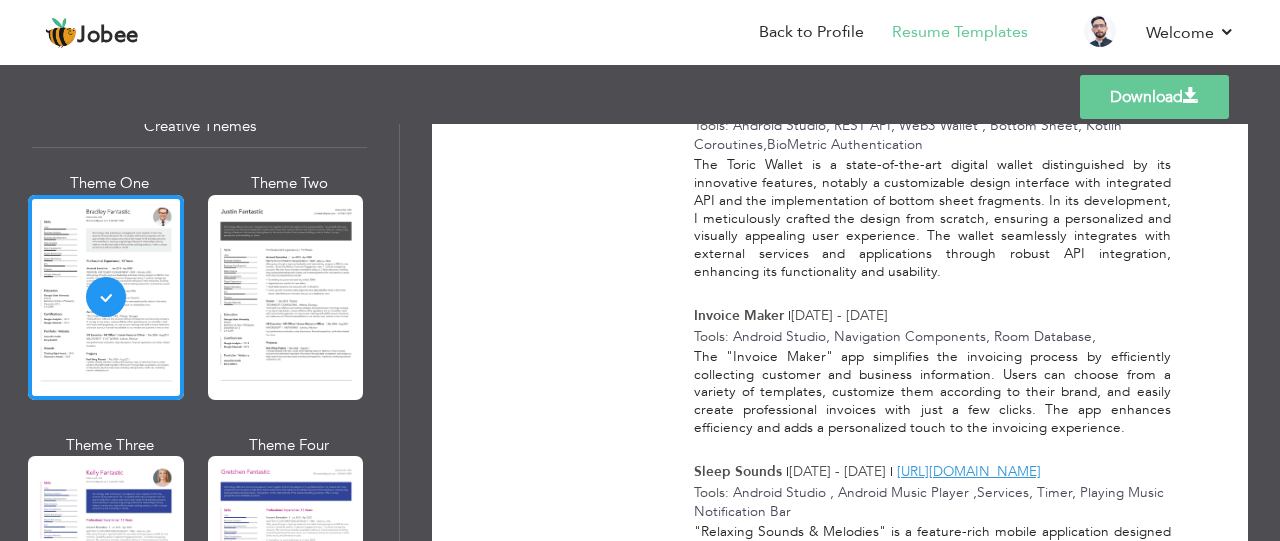 scroll, scrollTop: 2378, scrollLeft: 0, axis: vertical 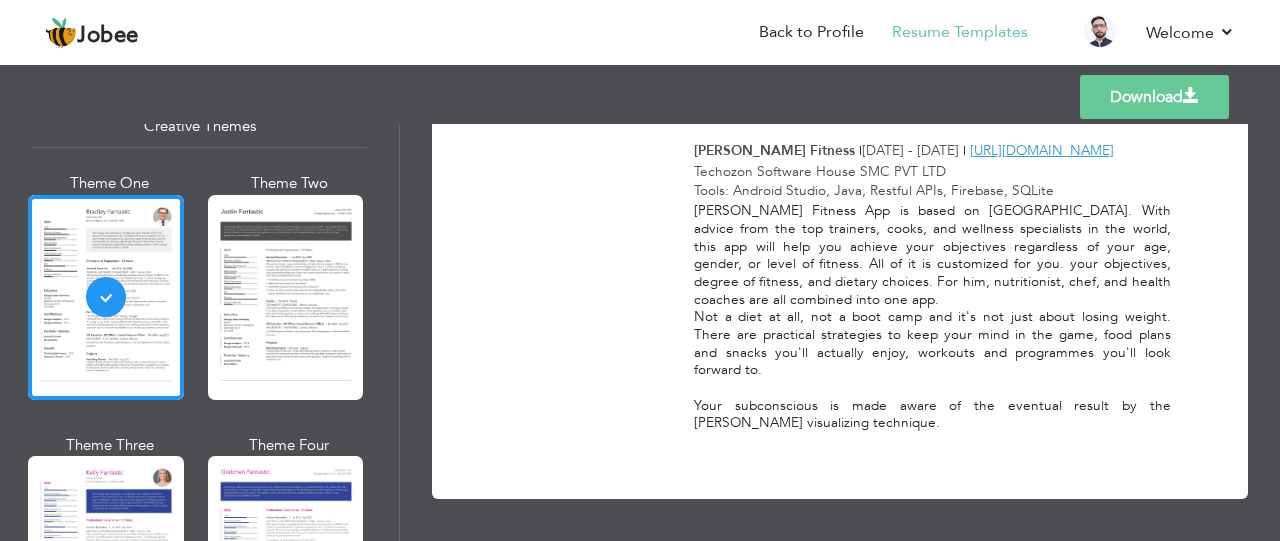 drag, startPoint x: 1273, startPoint y: 350, endPoint x: 1246, endPoint y: 519, distance: 171.14322 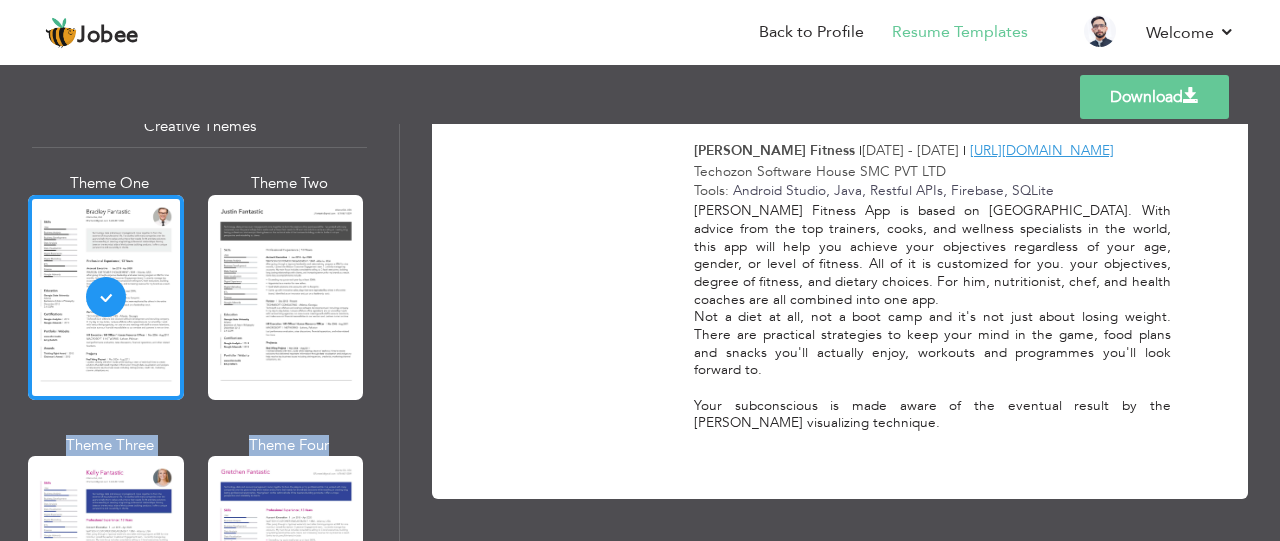 click on "Professional Themes
Theme One
Theme Two
Theme Three
Theme Six" at bounding box center (199, 332) 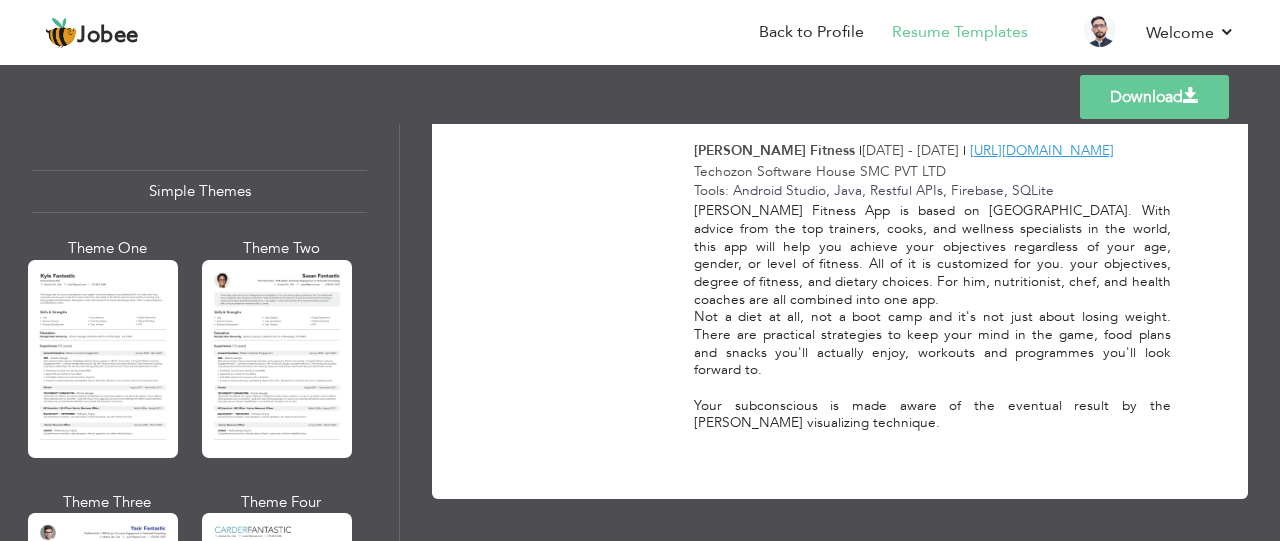 scroll, scrollTop: 3484, scrollLeft: 0, axis: vertical 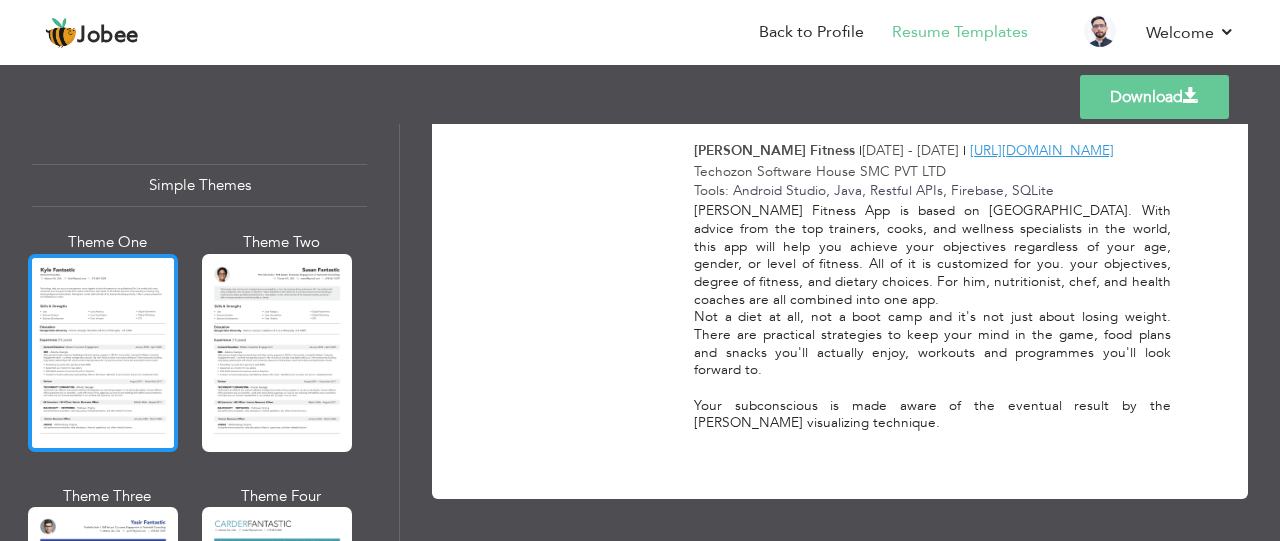 click at bounding box center (103, 353) 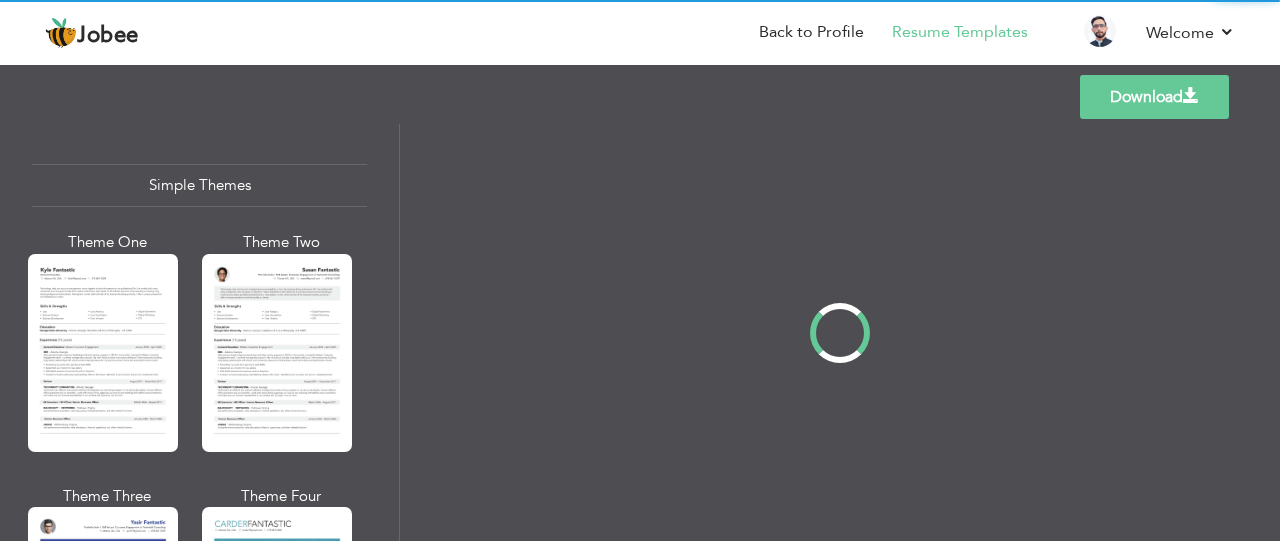 scroll, scrollTop: 0, scrollLeft: 0, axis: both 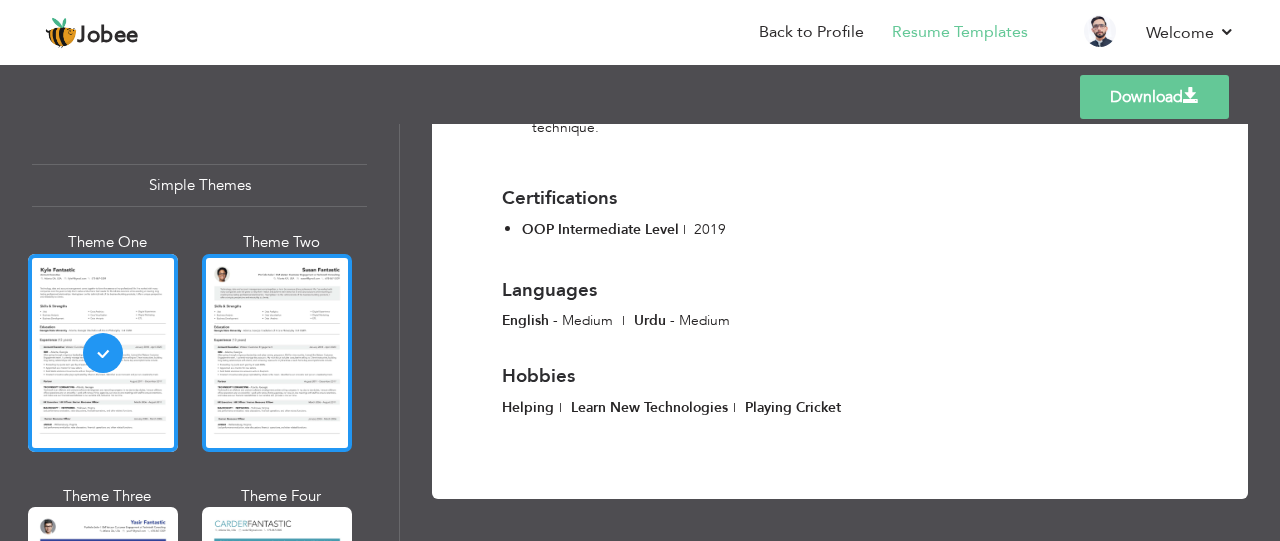 click at bounding box center [277, 353] 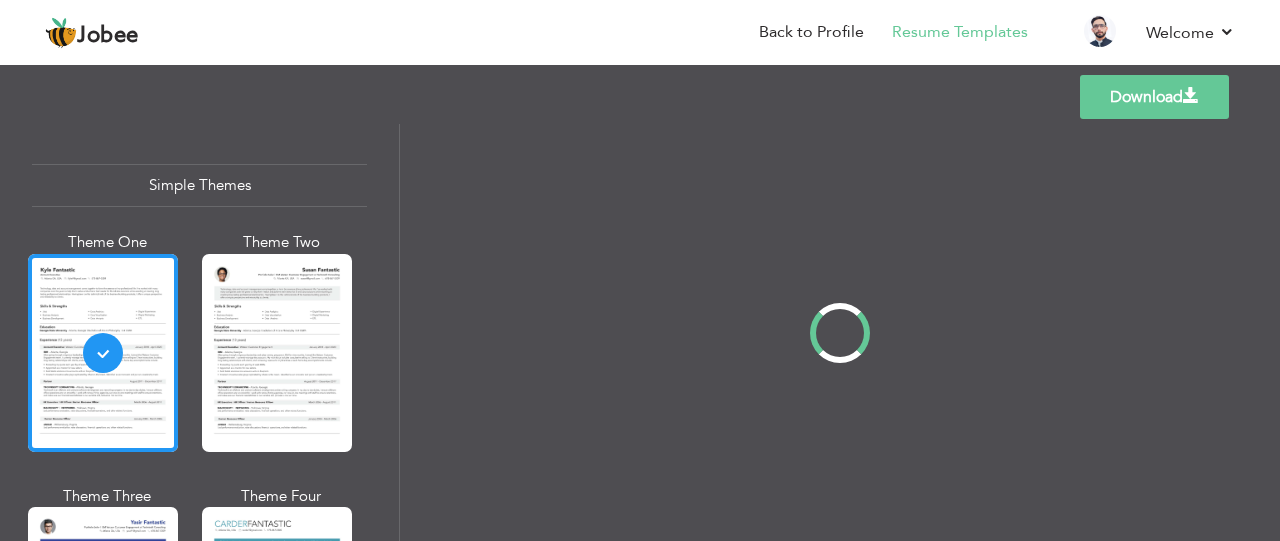 scroll, scrollTop: 0, scrollLeft: 0, axis: both 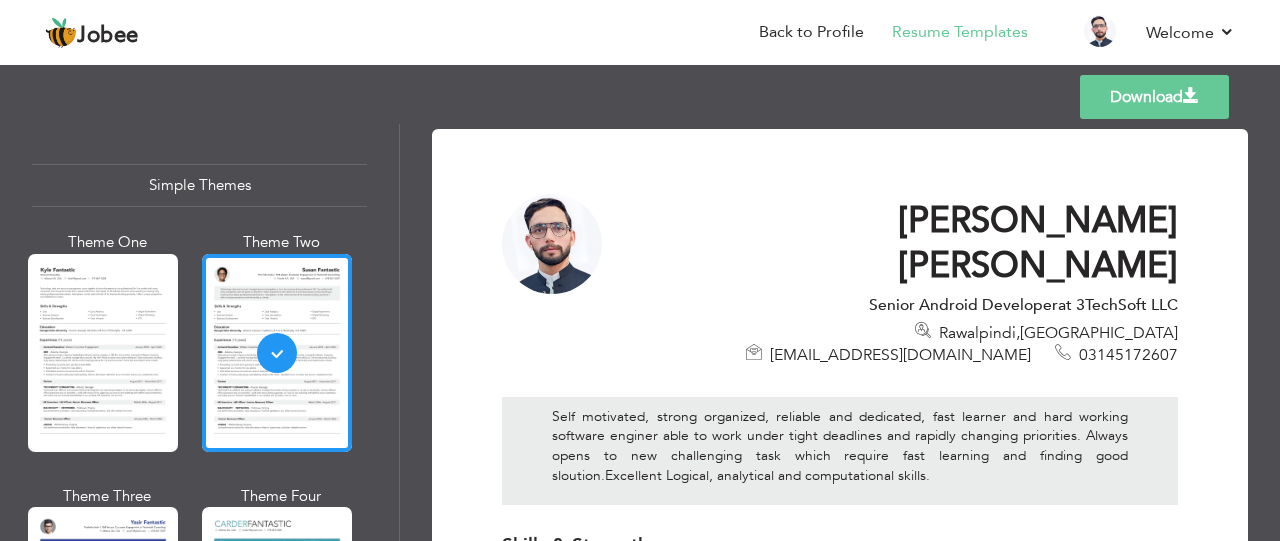 click on "Download
[PERSON_NAME] [PERSON_NAME]
Senior Android Developer  at 3TechSoft LLC
[GEOGRAPHIC_DATA] ,   [GEOGRAPHIC_DATA]
[EMAIL_ADDRESS][DOMAIN_NAME]
03145172607
Skills & Strengths
Other SQLite" at bounding box center (840, 332) 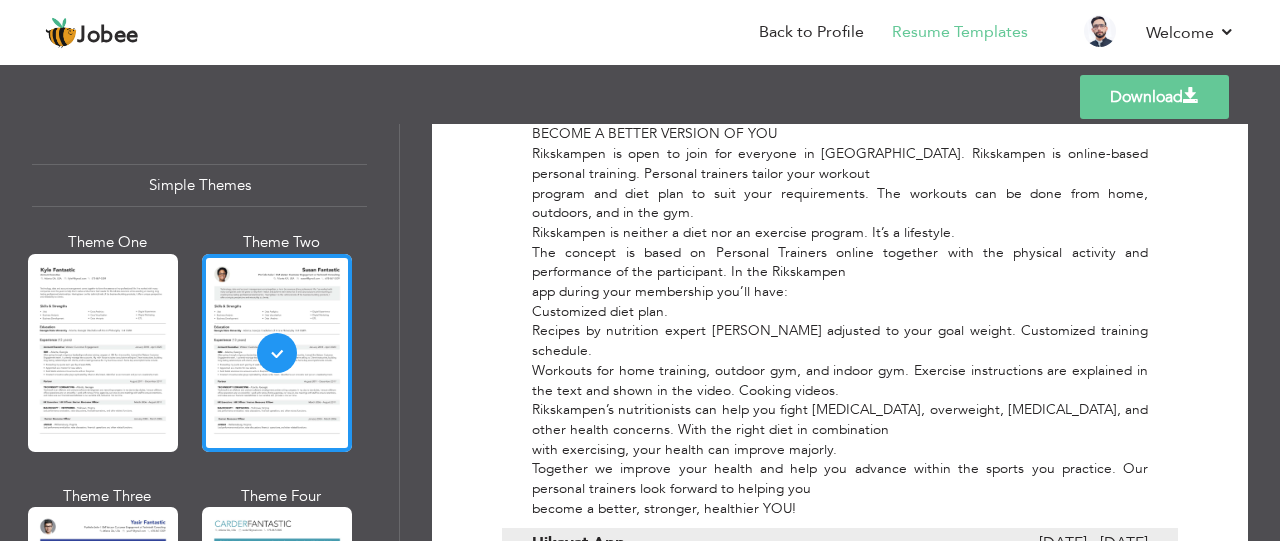 scroll, scrollTop: 4376, scrollLeft: 0, axis: vertical 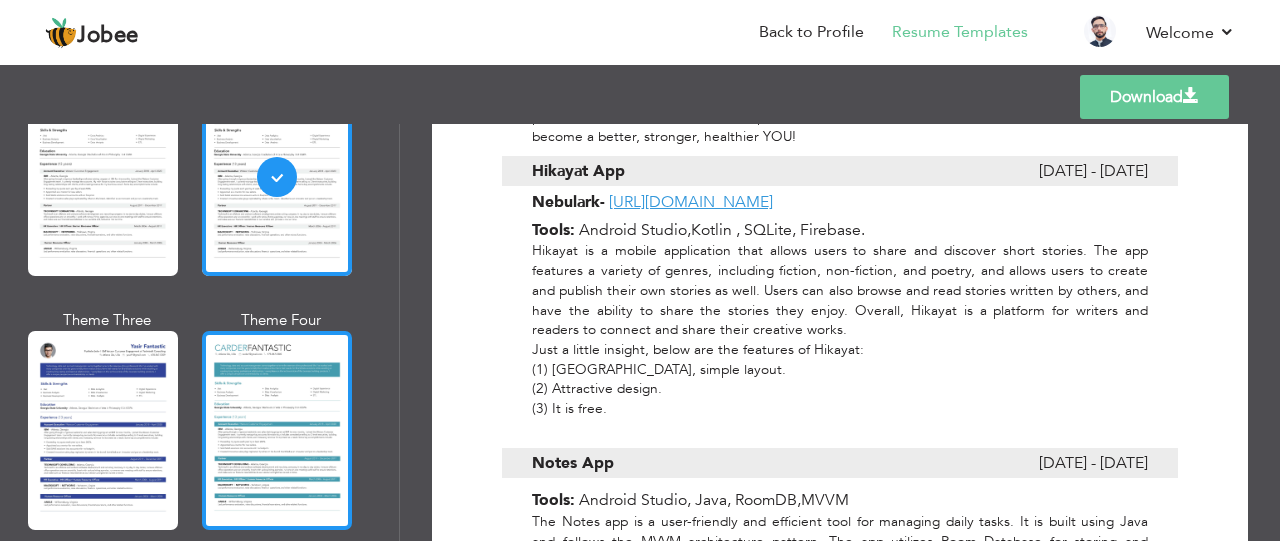 click at bounding box center [277, 430] 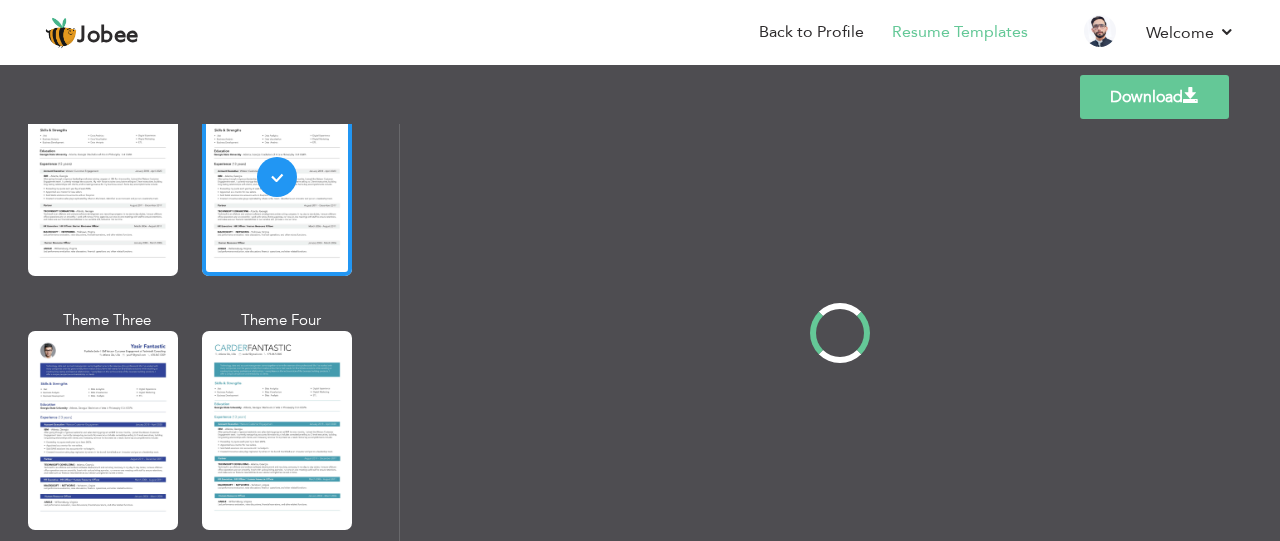 scroll, scrollTop: 0, scrollLeft: 0, axis: both 